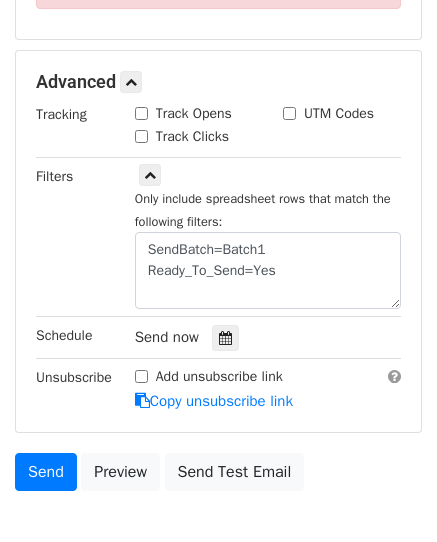 scroll, scrollTop: 693, scrollLeft: 0, axis: vertical 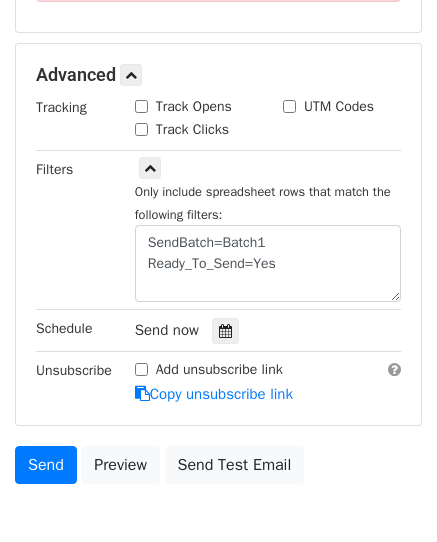 drag, startPoint x: 291, startPoint y: 264, endPoint x: 122, endPoint y: 238, distance: 170.9883 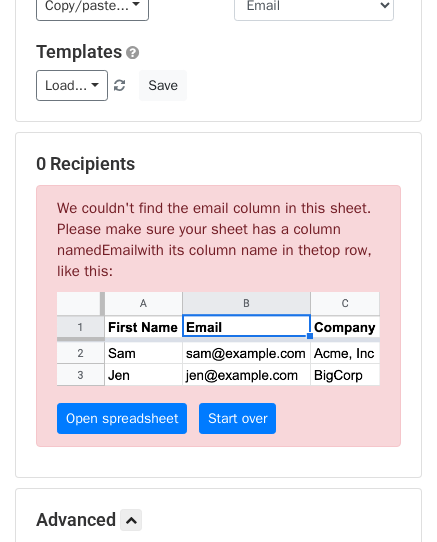 scroll, scrollTop: 300, scrollLeft: 0, axis: vertical 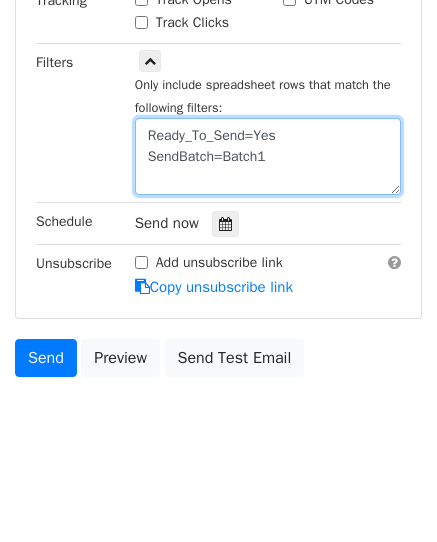 drag, startPoint x: 286, startPoint y: 155, endPoint x: 117, endPoint y: 121, distance: 172.3862 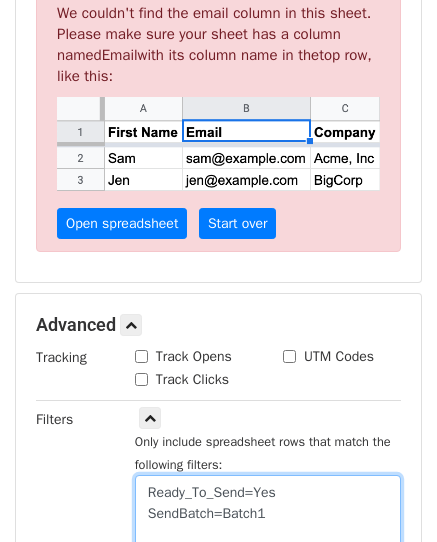 scroll, scrollTop: 248, scrollLeft: 0, axis: vertical 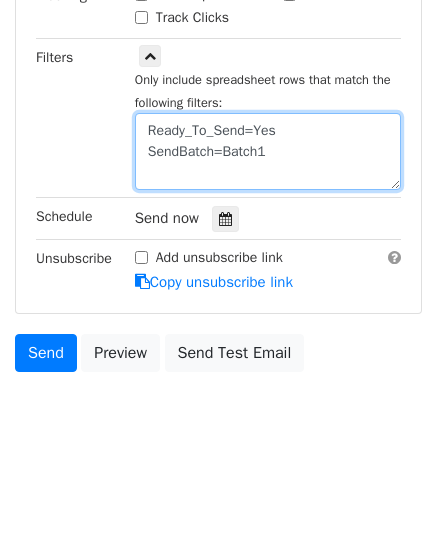 drag, startPoint x: 296, startPoint y: 149, endPoint x: 99, endPoint y: 129, distance: 198.01262 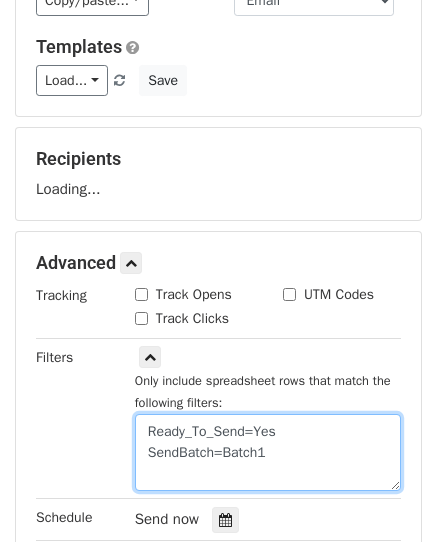 scroll, scrollTop: 53, scrollLeft: 0, axis: vertical 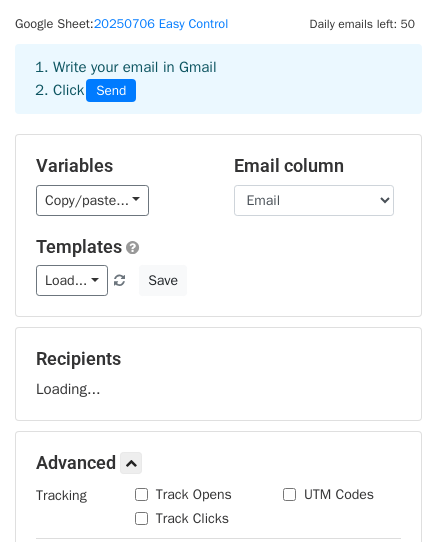 click on "Templates" at bounding box center (218, 247) 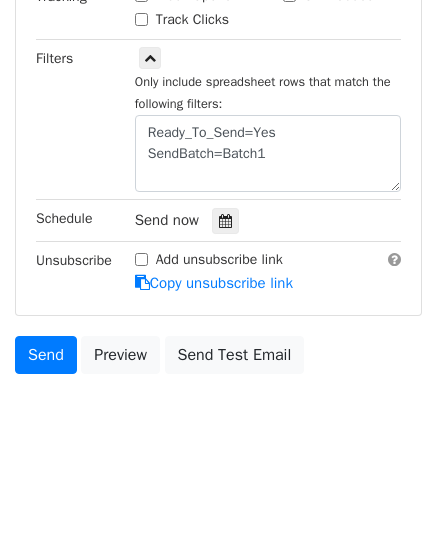 scroll, scrollTop: 553, scrollLeft: 0, axis: vertical 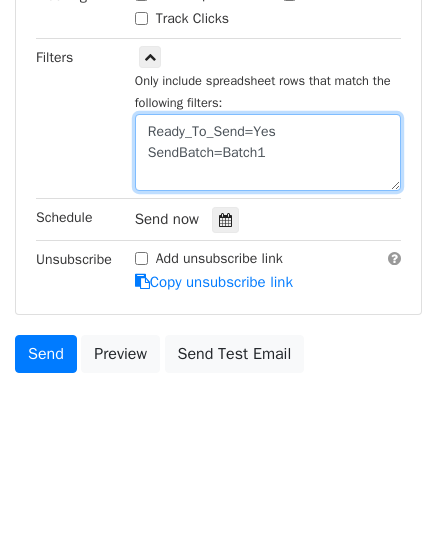 click on "Ready_To_Send=Yes
SendBatch=Batch1" at bounding box center [268, 152] 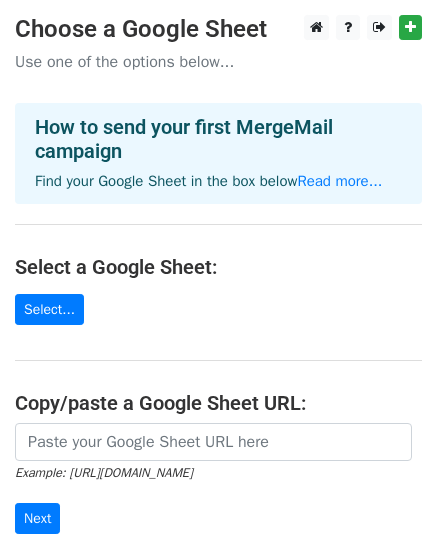 scroll, scrollTop: 0, scrollLeft: 0, axis: both 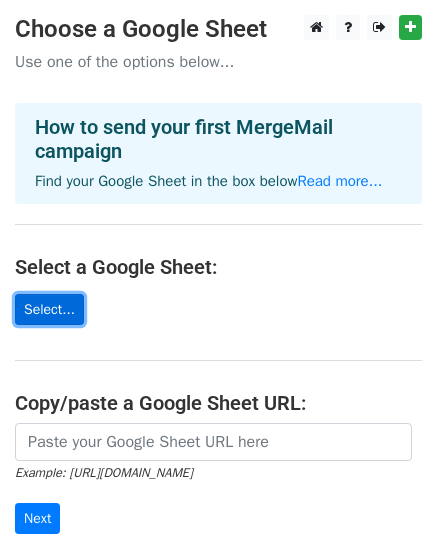 click on "Select..." at bounding box center (49, 309) 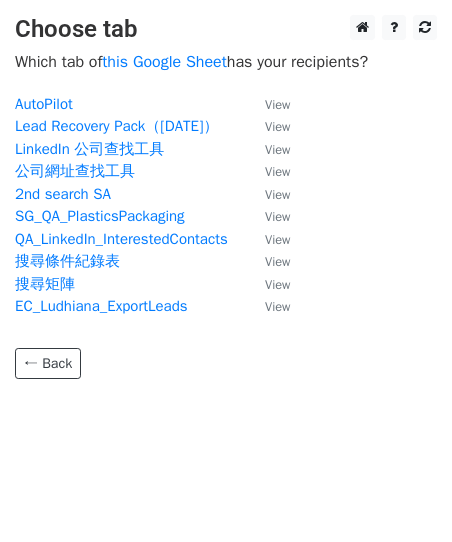 scroll, scrollTop: 0, scrollLeft: 0, axis: both 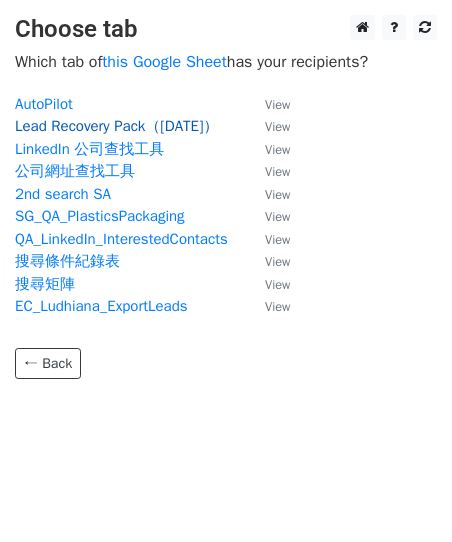 click on "Lead Recovery Pack（2025/07/19）" at bounding box center [117, 126] 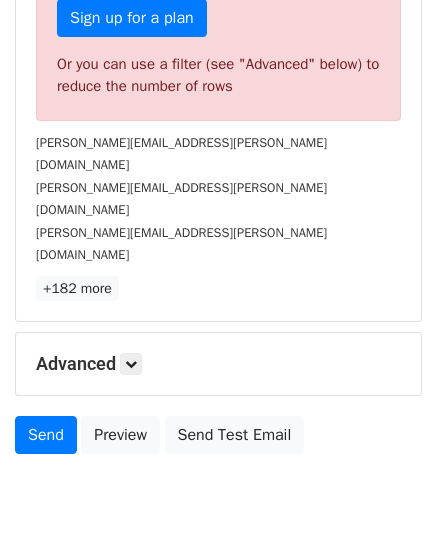 scroll, scrollTop: 705, scrollLeft: 0, axis: vertical 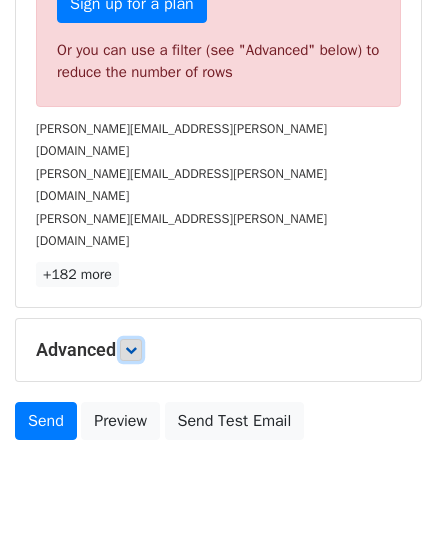 click at bounding box center (131, 350) 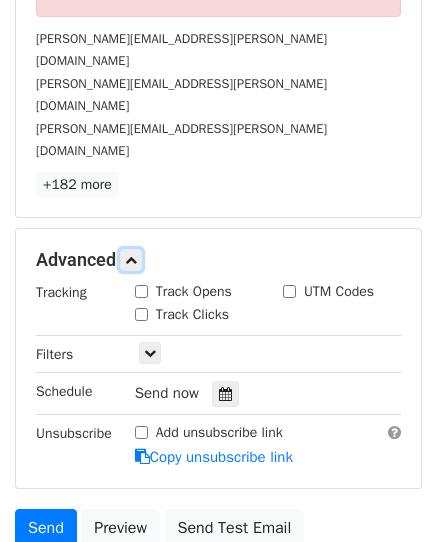 scroll, scrollTop: 902, scrollLeft: 0, axis: vertical 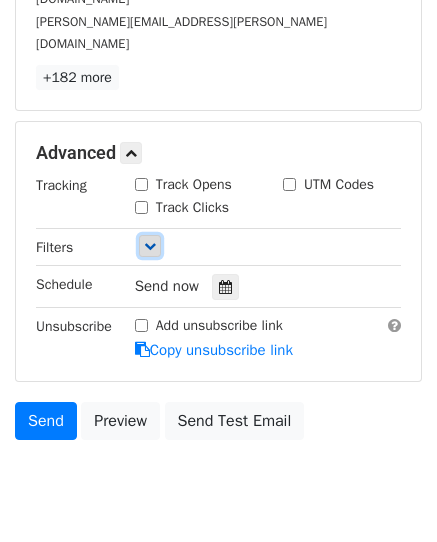 click at bounding box center (150, 246) 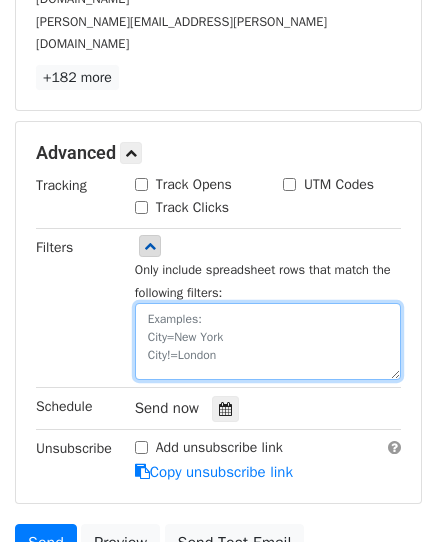 click at bounding box center (268, 341) 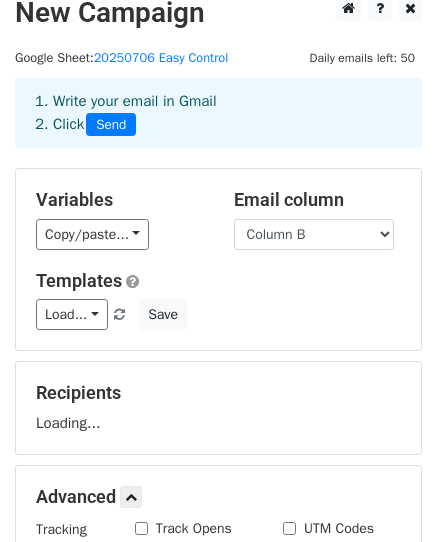scroll, scrollTop: 0, scrollLeft: 0, axis: both 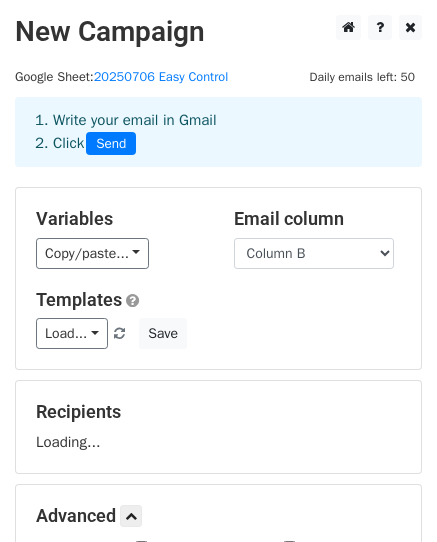 click on "1. Write your email in Gmail
2. Click
Send" at bounding box center [218, 132] 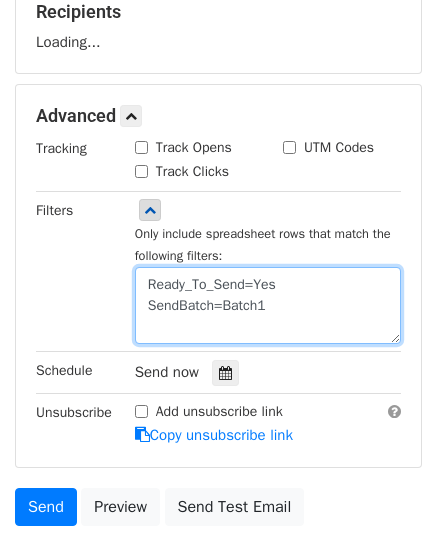 click on "Ready_To_Send=Yes
SendBatch=Batch1" at bounding box center [268, 305] 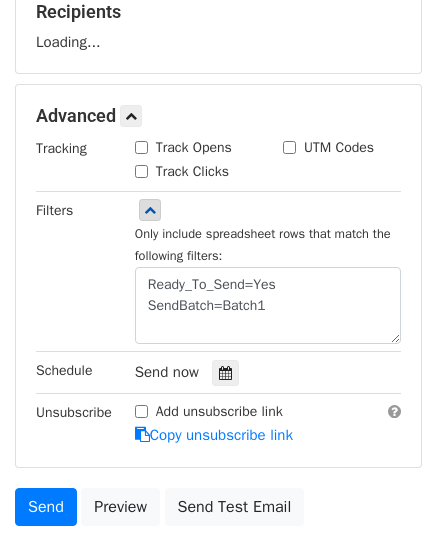 click on "Filters" at bounding box center (70, 271) 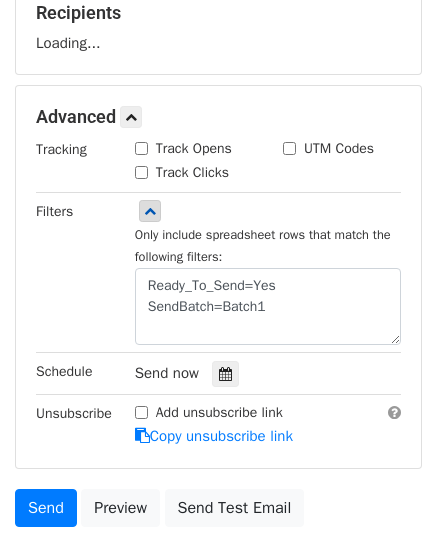 scroll, scrollTop: 0, scrollLeft: 0, axis: both 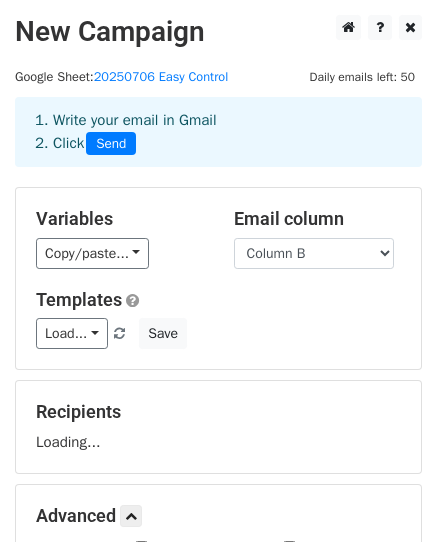 click on "Variables
Copy/paste...
{{Column A}}
{{Column B}}
{{Column C}}
{{Column D}}
{{Column E}}
{{Column F}}
{{Column G}}
{{Column H}}
{{Column I}}
{{Column J}}
{{Column K}}
{{Column L}}
{{Column M}}
Email column
Column A
Column B
Column C
Column D
Column E
Column F
Column G
Column H
Column I
Column J
Column K
Column L
Column M
Templates
Load...
No templates saved
Save" at bounding box center [218, 278] 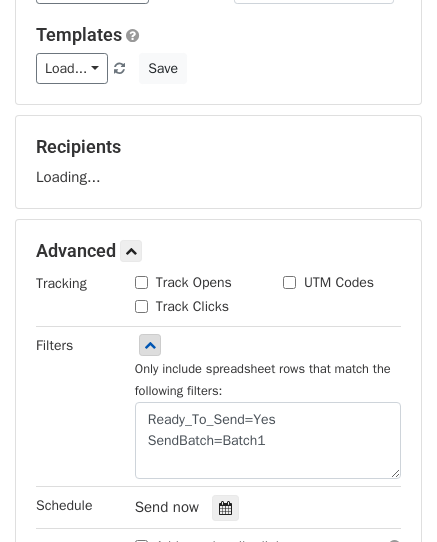 scroll, scrollTop: 300, scrollLeft: 0, axis: vertical 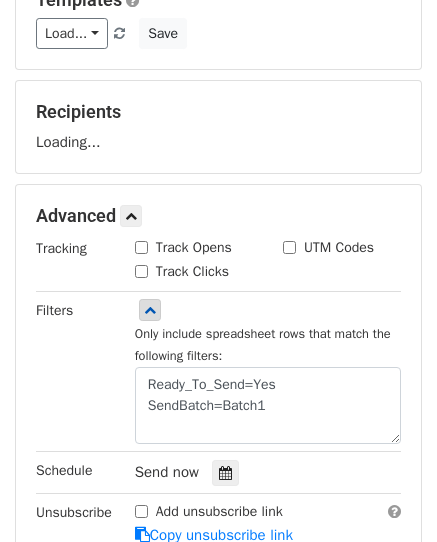 click on "Recipients" at bounding box center (218, 112) 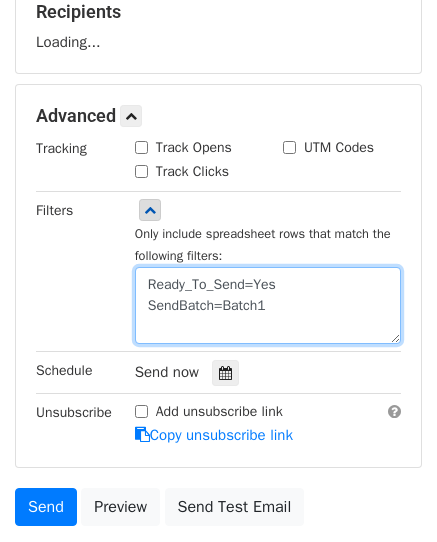 drag, startPoint x: 297, startPoint y: 307, endPoint x: 144, endPoint y: 279, distance: 155.54099 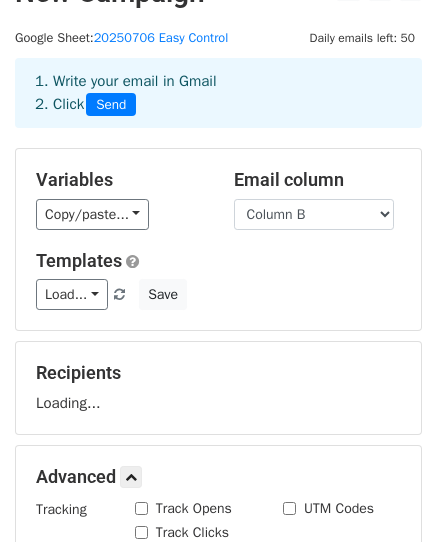 scroll, scrollTop: 0, scrollLeft: 0, axis: both 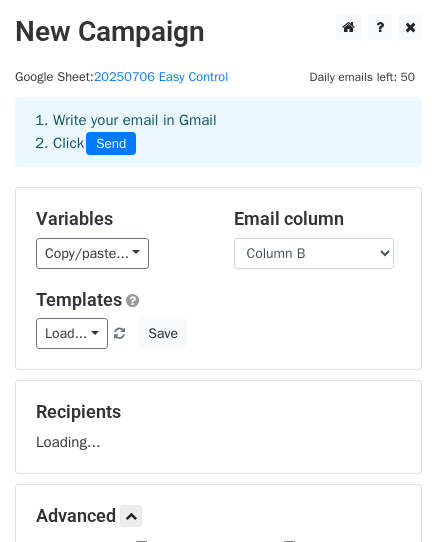 type on "Ready_Logi=Yes
SendBatch=Batch1" 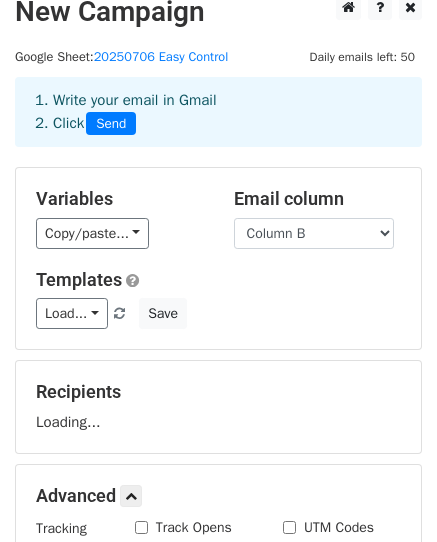 scroll, scrollTop: 0, scrollLeft: 0, axis: both 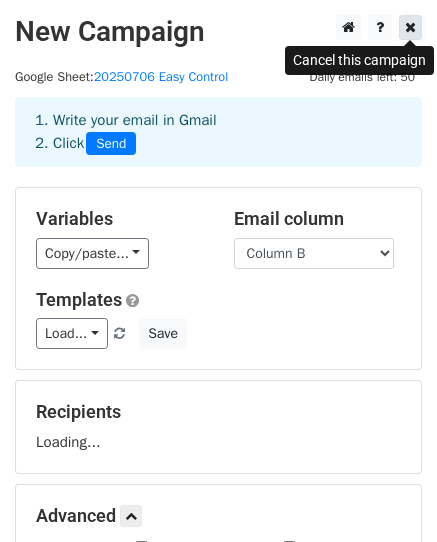 click at bounding box center [410, 27] 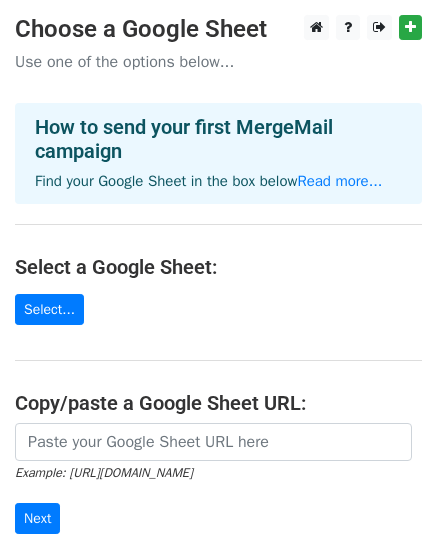 scroll, scrollTop: 0, scrollLeft: 0, axis: both 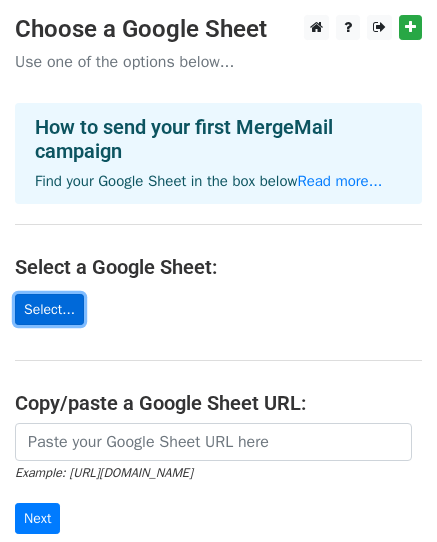 click on "Select..." at bounding box center [49, 309] 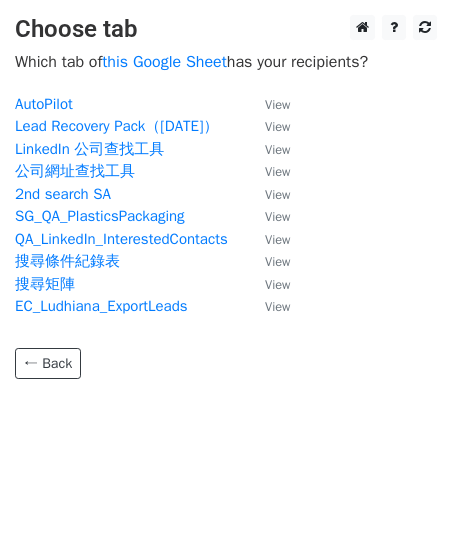 scroll, scrollTop: 0, scrollLeft: 0, axis: both 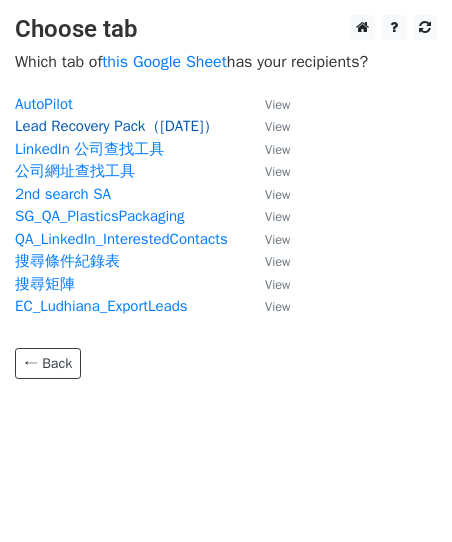 click on "Lead Recovery Pack（[DATE]）" at bounding box center (117, 126) 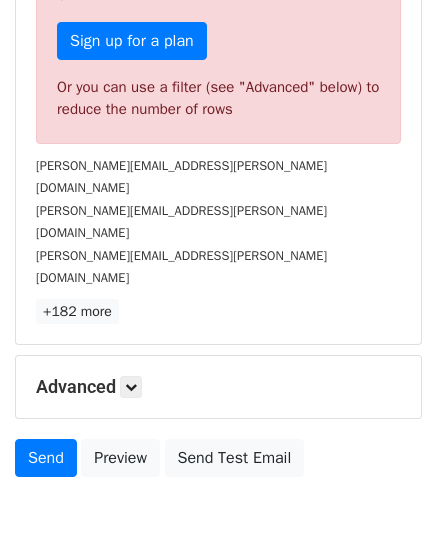 scroll, scrollTop: 705, scrollLeft: 0, axis: vertical 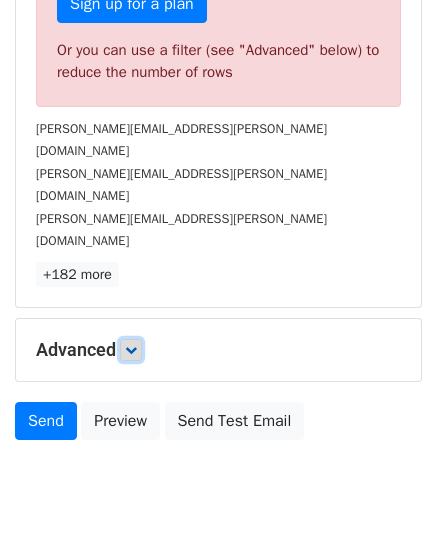 click at bounding box center (131, 350) 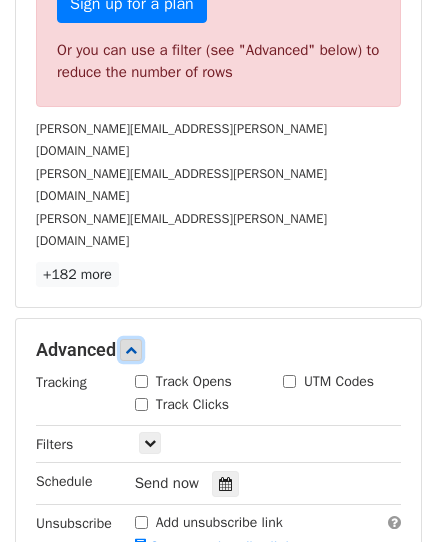 scroll, scrollTop: 902, scrollLeft: 0, axis: vertical 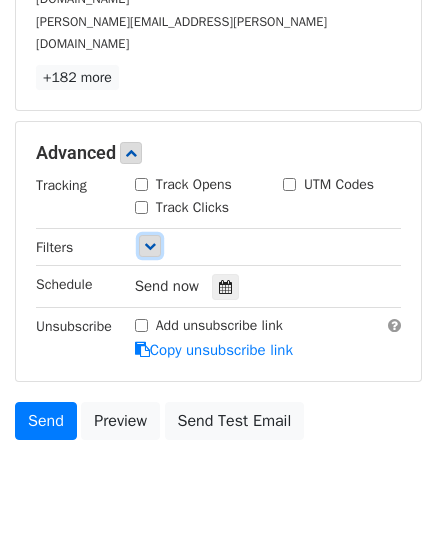 click at bounding box center [150, 246] 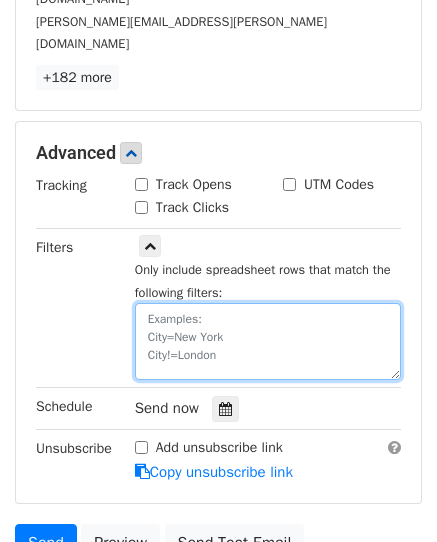 click at bounding box center [268, 341] 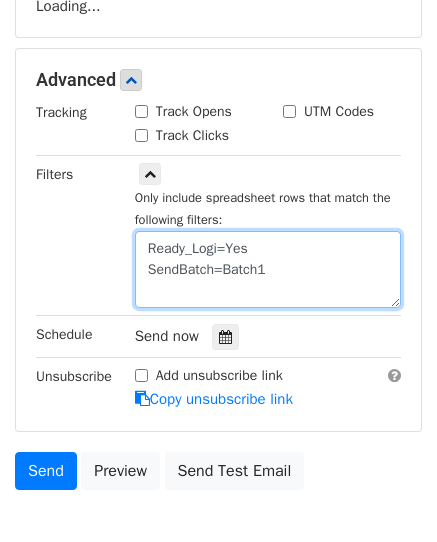 scroll, scrollTop: 253, scrollLeft: 0, axis: vertical 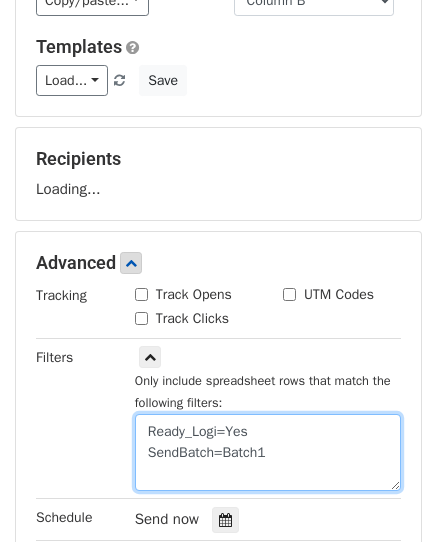type on "Ready_Logi=Yes
SendBatch=Batch1" 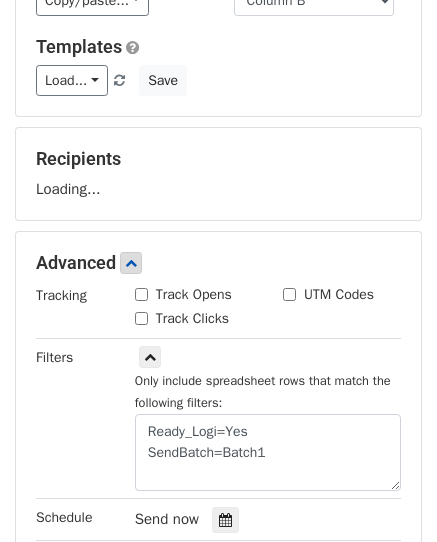 click on "Recipients Loading..." at bounding box center [218, 174] 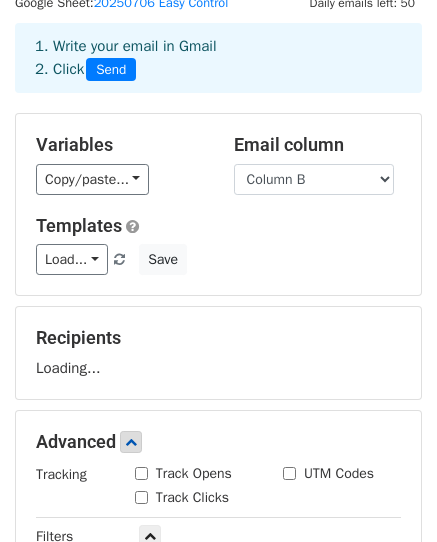 scroll, scrollTop: 0, scrollLeft: 0, axis: both 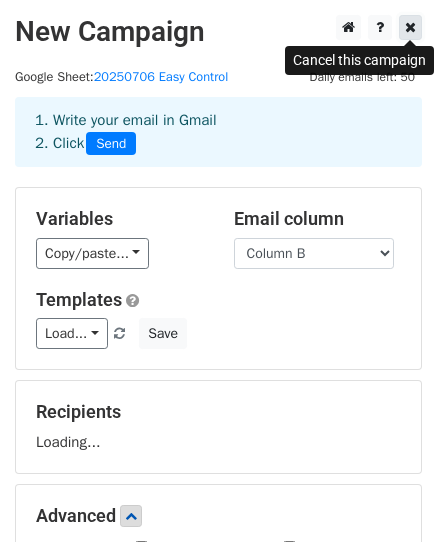 click at bounding box center [410, 27] 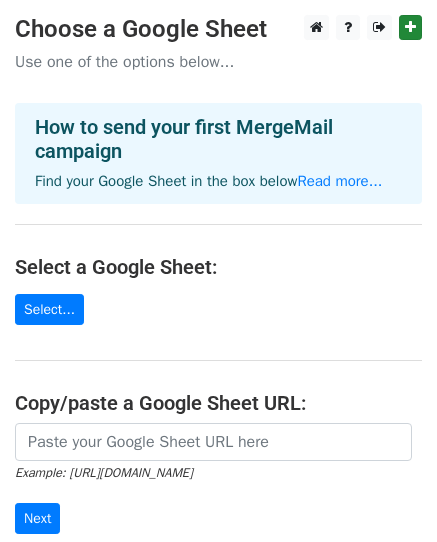 scroll, scrollTop: 0, scrollLeft: 0, axis: both 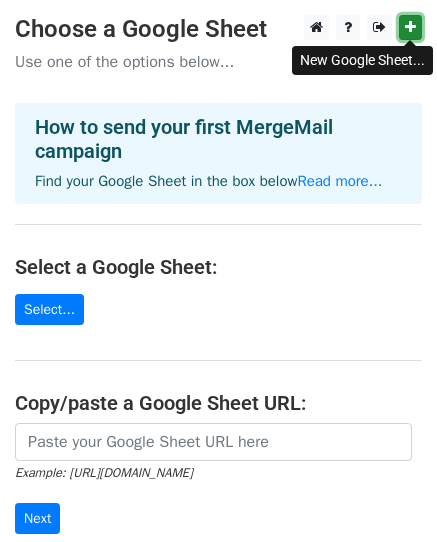 click at bounding box center (410, 27) 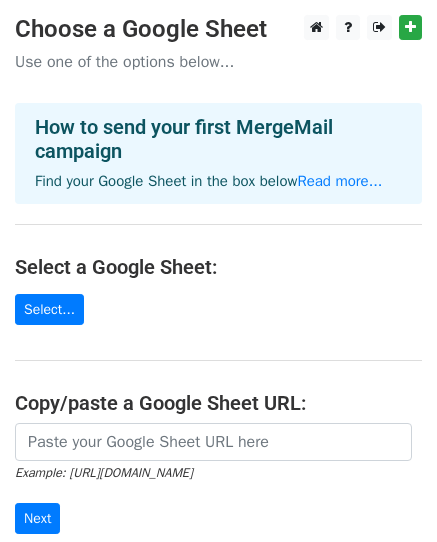 scroll, scrollTop: 0, scrollLeft: 0, axis: both 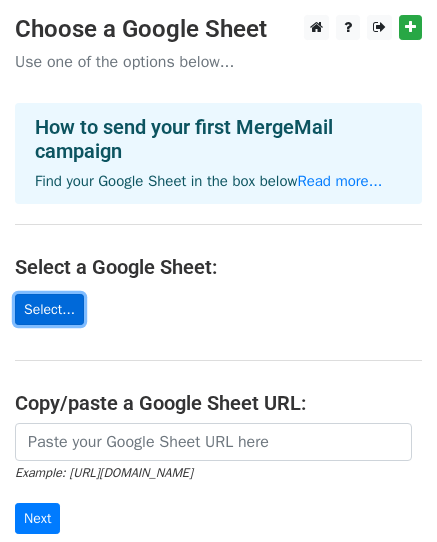 click on "Select..." at bounding box center (49, 309) 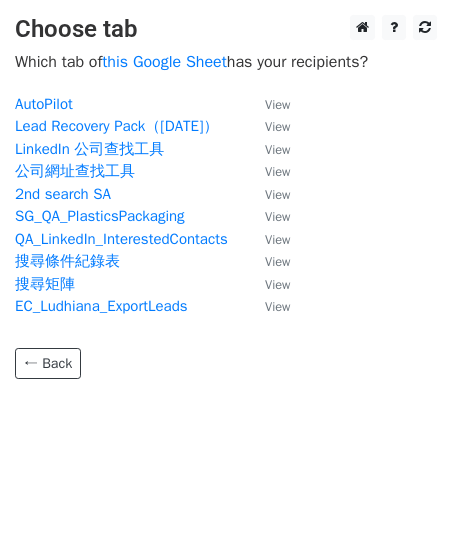 scroll, scrollTop: 0, scrollLeft: 0, axis: both 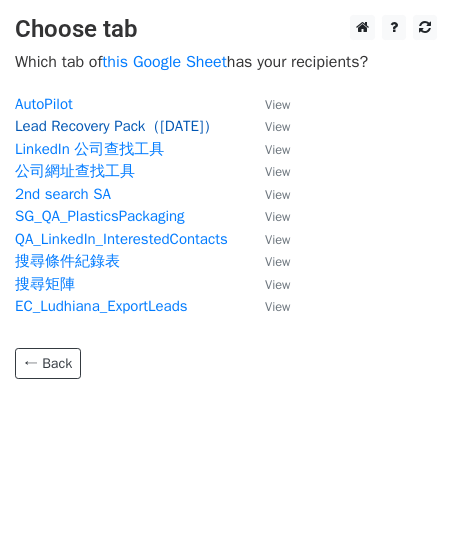 click on "Lead Recovery Pack（[DATE]）" at bounding box center (117, 126) 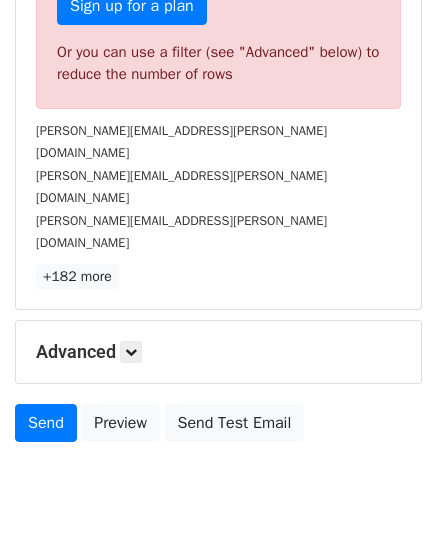scroll, scrollTop: 705, scrollLeft: 0, axis: vertical 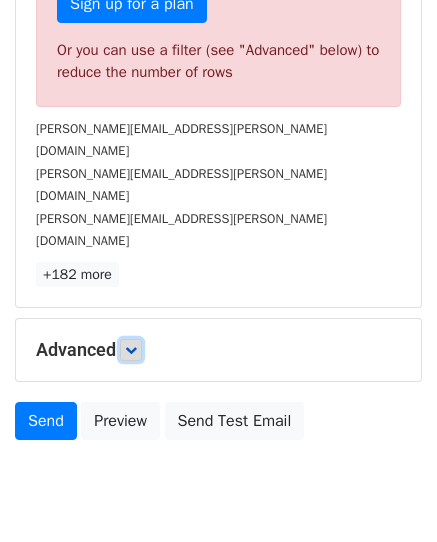 click at bounding box center [131, 350] 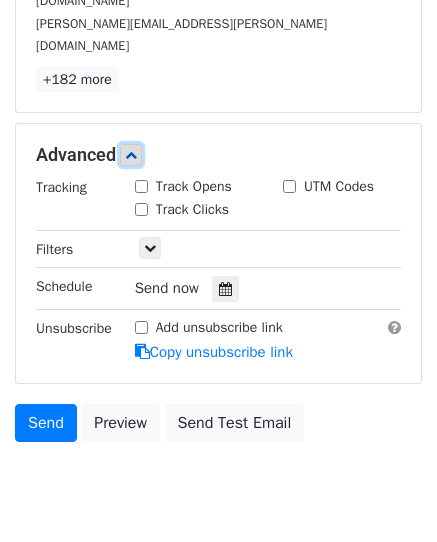 scroll, scrollTop: 902, scrollLeft: 0, axis: vertical 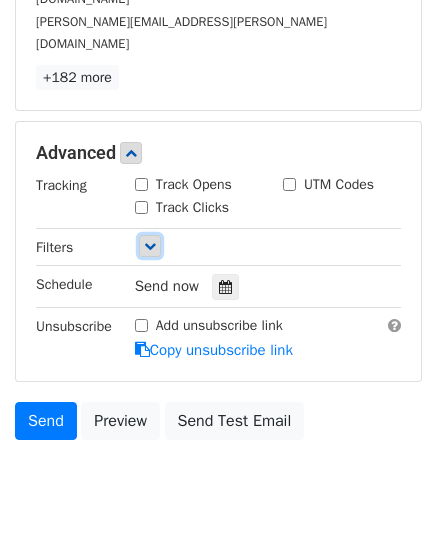 click at bounding box center (150, 246) 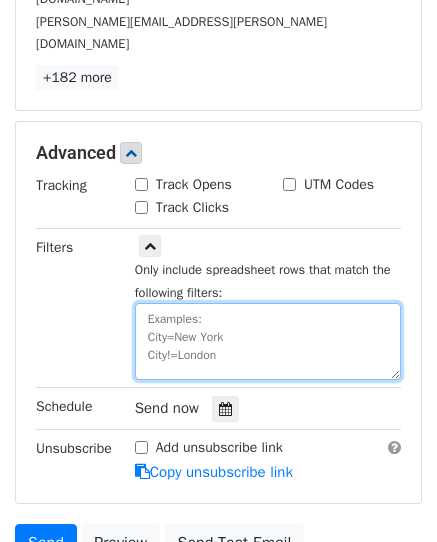 click at bounding box center (268, 341) 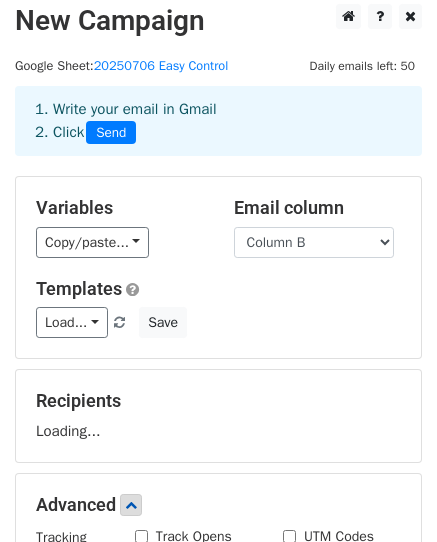 scroll, scrollTop: 0, scrollLeft: 0, axis: both 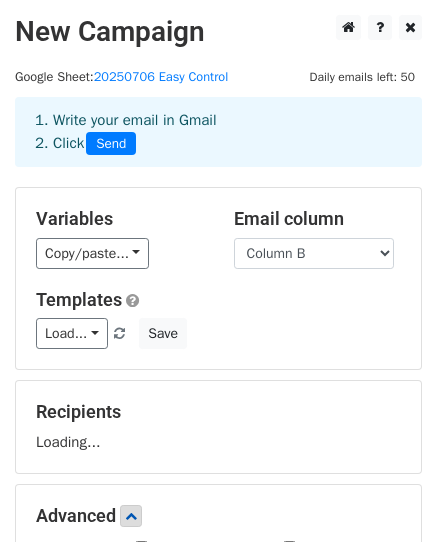 type on "Ready_Logi=Yes
SendBatch=Batch1" 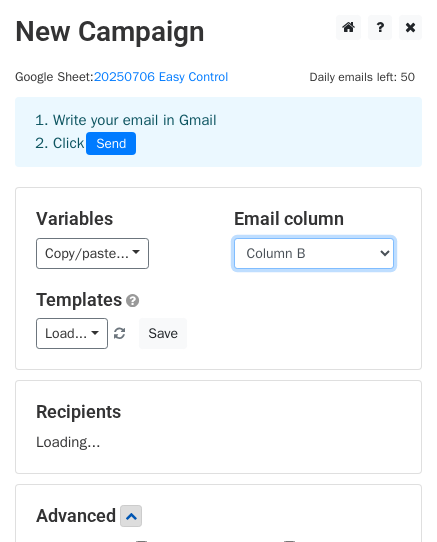 click on "Column A
Column B
Column C
Column D
Column E
Column F
Column G
Column H
Column I
Column J
Column K
Column L
Column M
Column N" at bounding box center [314, 253] 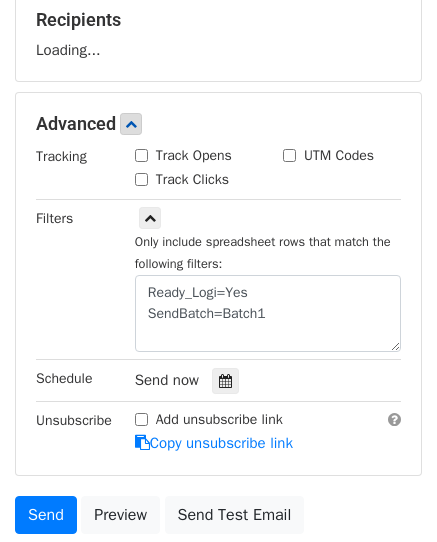 scroll, scrollTop: 400, scrollLeft: 0, axis: vertical 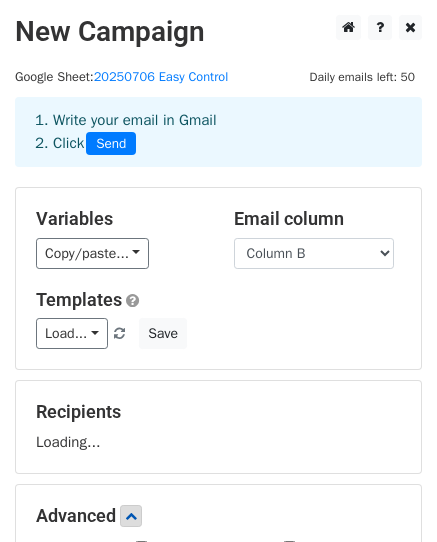 click on "Send" at bounding box center [111, 144] 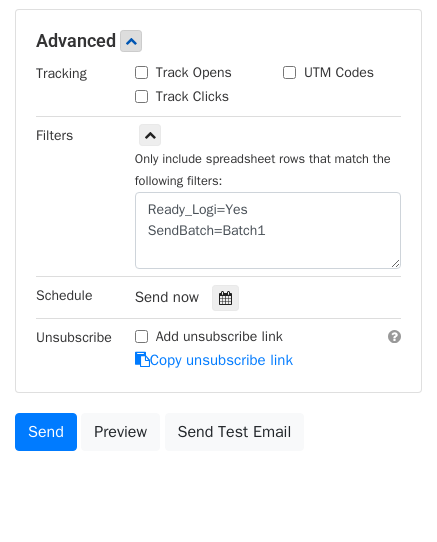 scroll, scrollTop: 553, scrollLeft: 0, axis: vertical 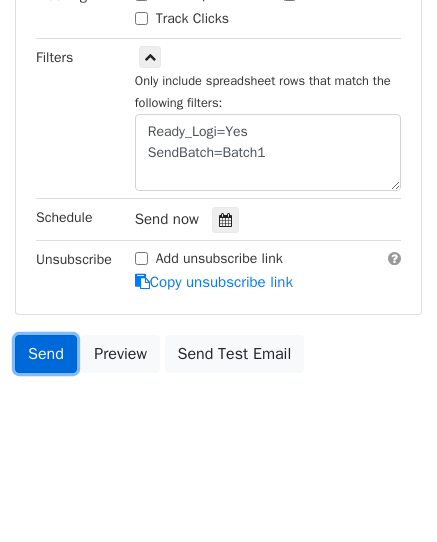 click on "Send" at bounding box center (46, 354) 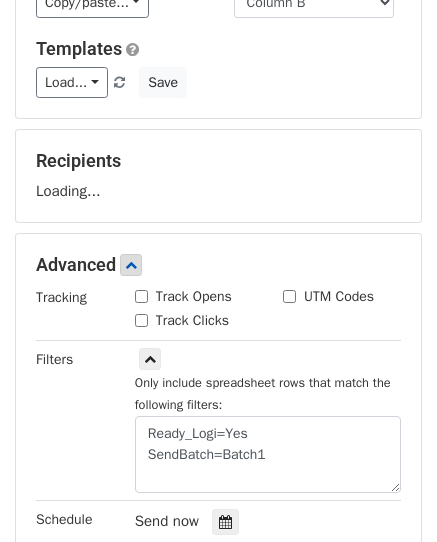 scroll, scrollTop: 253, scrollLeft: 0, axis: vertical 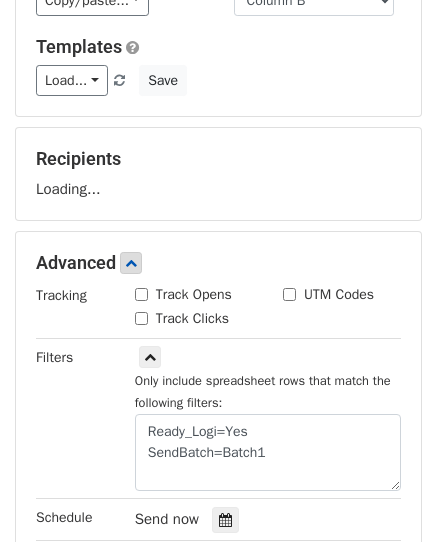 click on "Recipients Loading..." at bounding box center [218, 174] 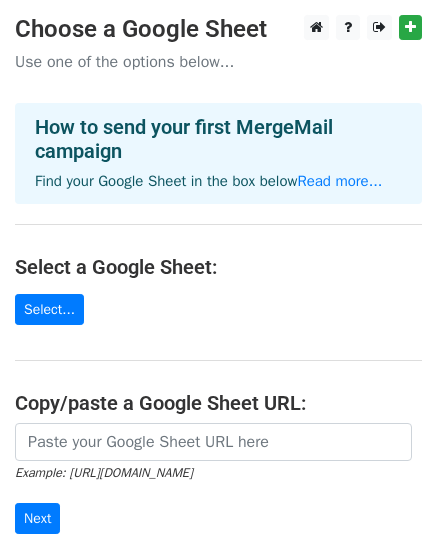 scroll, scrollTop: 0, scrollLeft: 0, axis: both 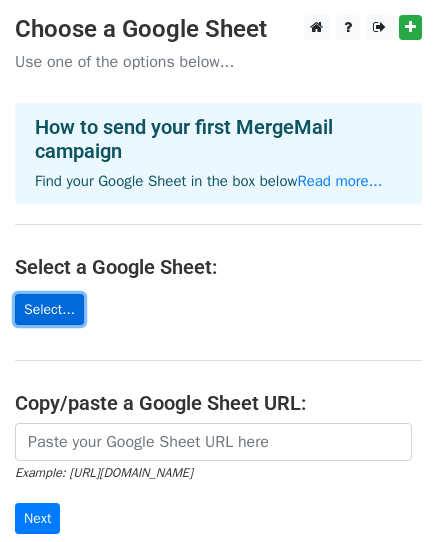 click on "Select..." at bounding box center (49, 309) 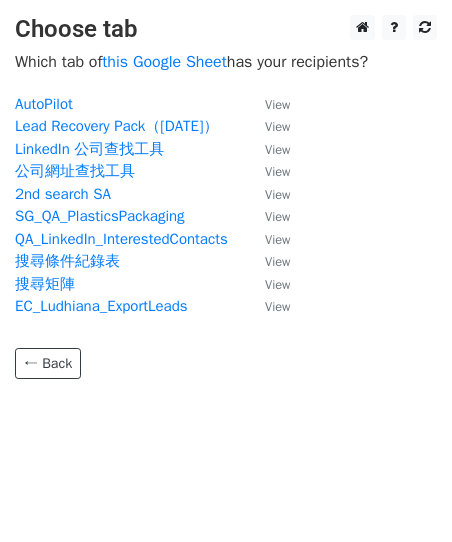 scroll, scrollTop: 0, scrollLeft: 0, axis: both 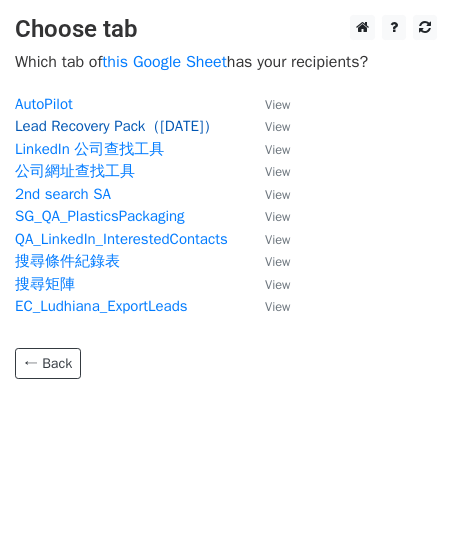 click on "Lead Recovery Pack（[DATE]）" at bounding box center (117, 126) 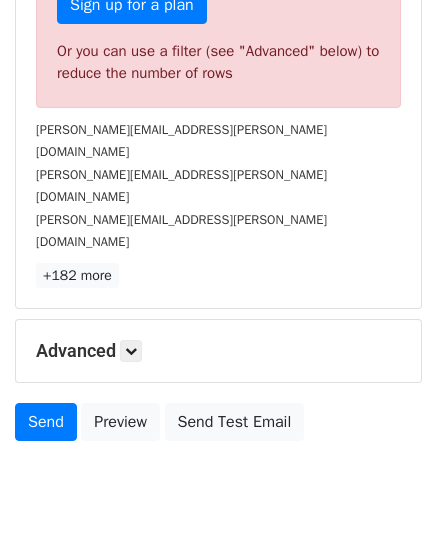scroll, scrollTop: 705, scrollLeft: 0, axis: vertical 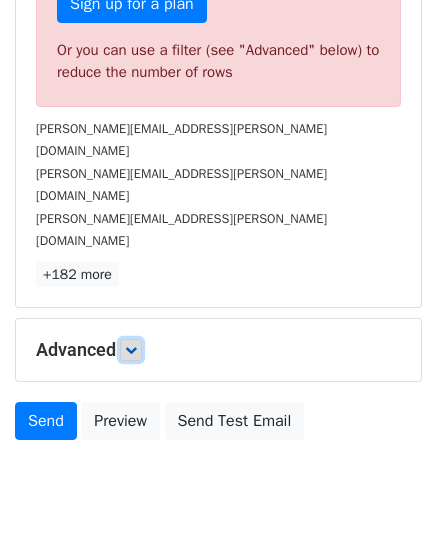 click at bounding box center [131, 350] 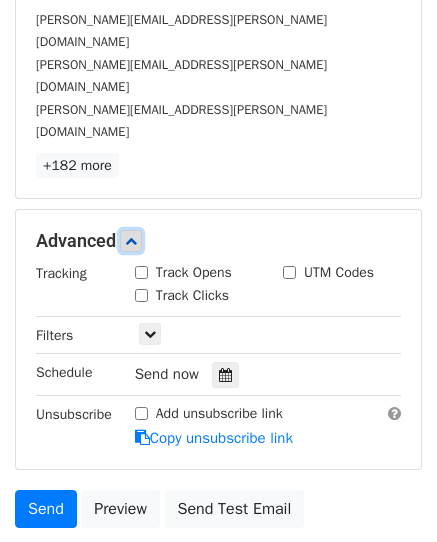 scroll, scrollTop: 902, scrollLeft: 0, axis: vertical 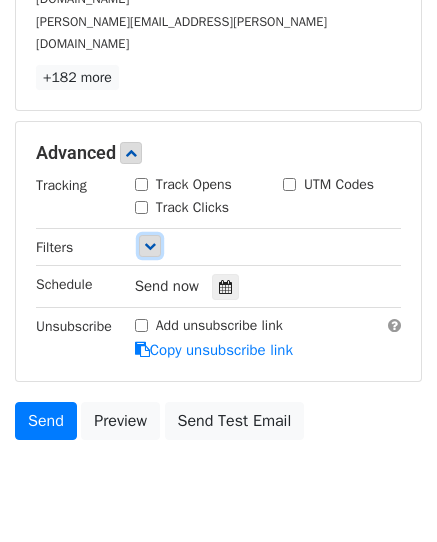 click at bounding box center (150, 246) 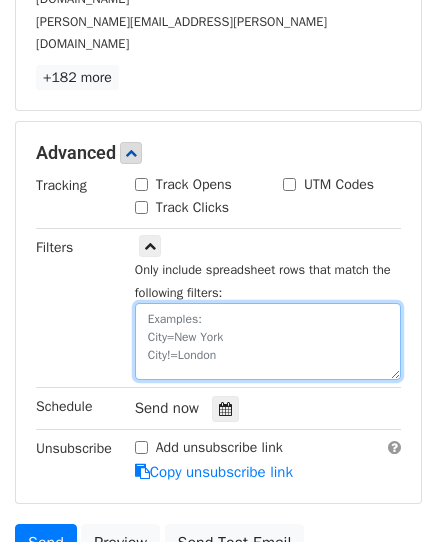 click at bounding box center (268, 341) 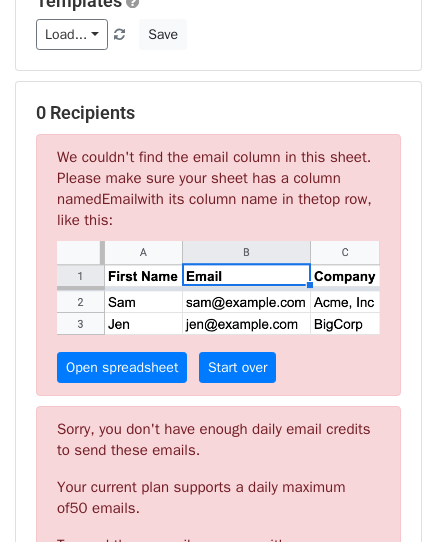 scroll, scrollTop: 300, scrollLeft: 0, axis: vertical 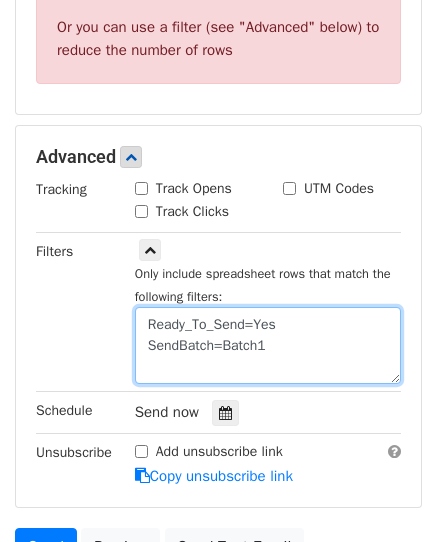 click on "Ready_To_Send=Yes
SendBatch=Batch1" at bounding box center [268, 345] 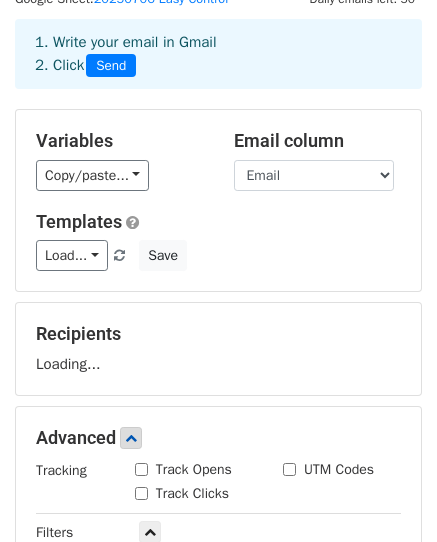 scroll, scrollTop: 0, scrollLeft: 0, axis: both 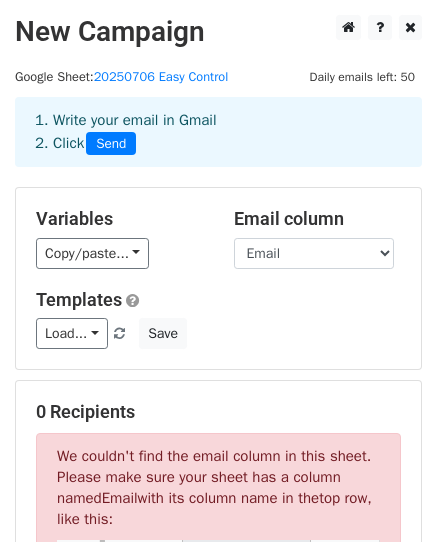 click on "Load...
No templates saved
Save" at bounding box center [218, 333] 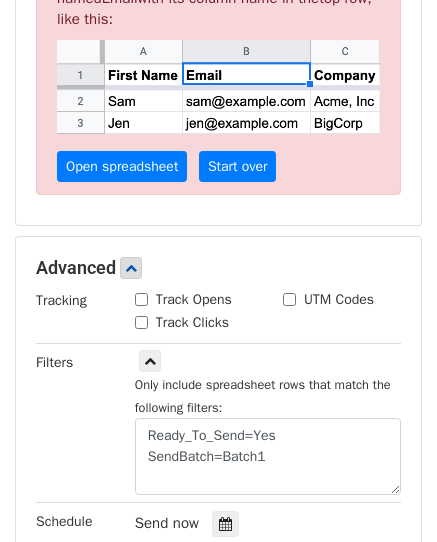 scroll, scrollTop: 805, scrollLeft: 0, axis: vertical 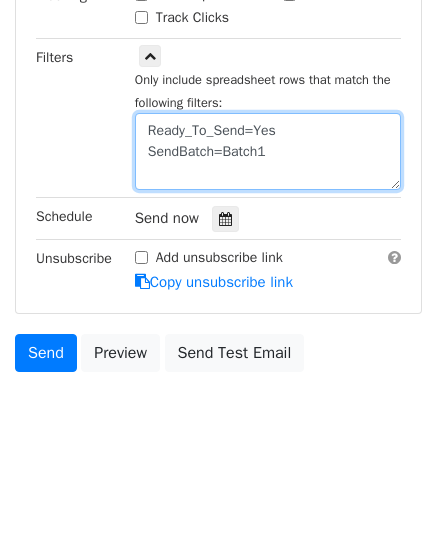 click on "Ready_To_Send=Yes
SendBatch=Batch1" at bounding box center [268, 151] 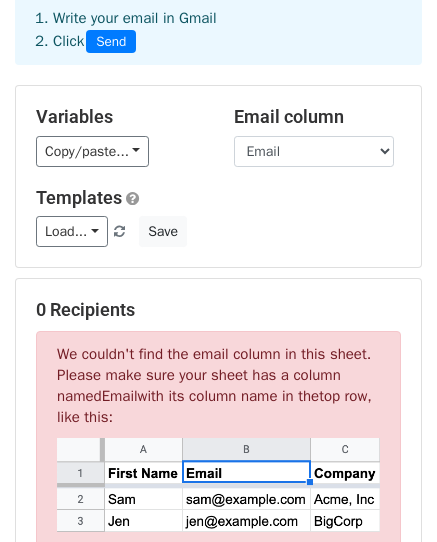 scroll, scrollTop: 200, scrollLeft: 0, axis: vertical 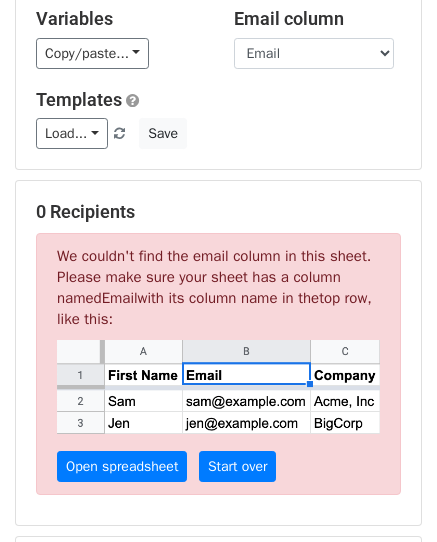 click on "0 Recipients" at bounding box center (218, 212) 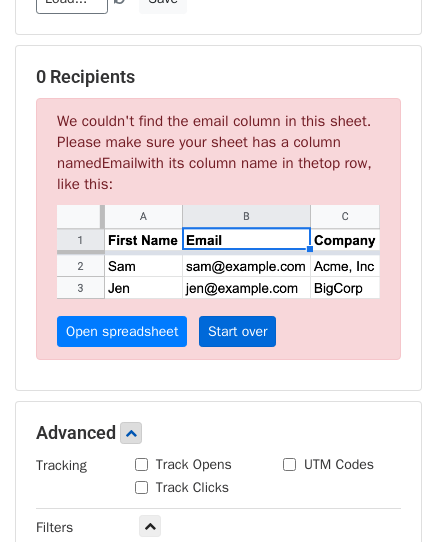 scroll, scrollTop: 300, scrollLeft: 0, axis: vertical 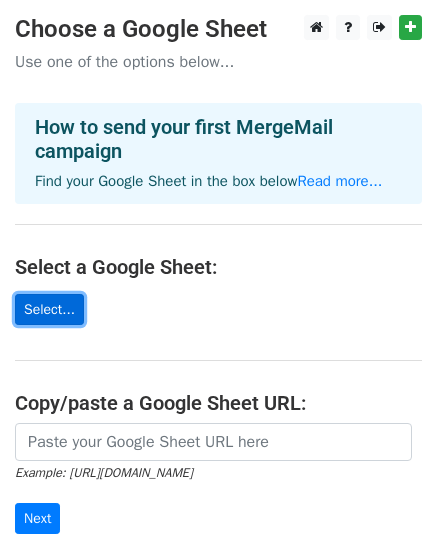 click on "Select..." at bounding box center (49, 309) 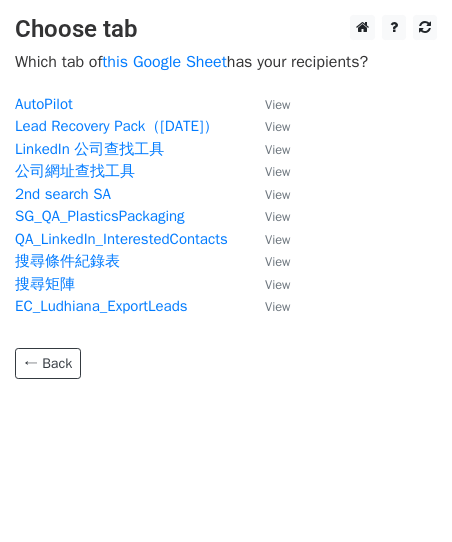 scroll, scrollTop: 0, scrollLeft: 0, axis: both 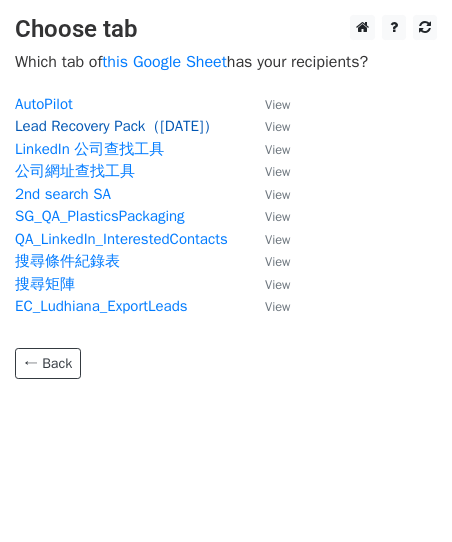 click on "Lead Recovery Pack（[DATE]）" at bounding box center (117, 126) 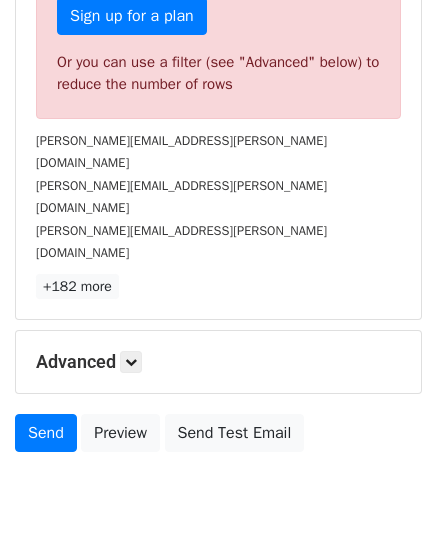 scroll, scrollTop: 705, scrollLeft: 0, axis: vertical 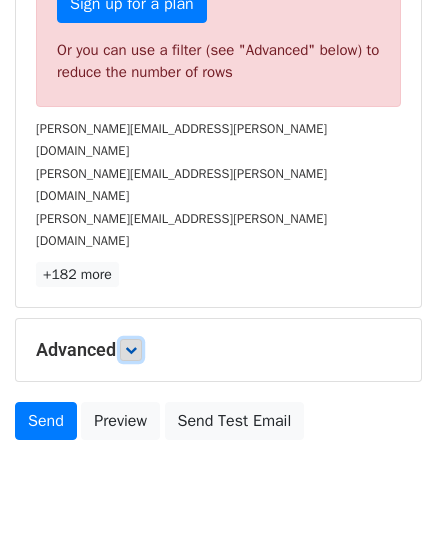click at bounding box center (131, 350) 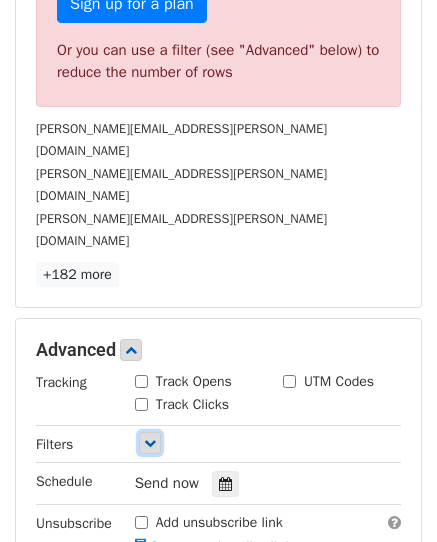 click at bounding box center [150, 443] 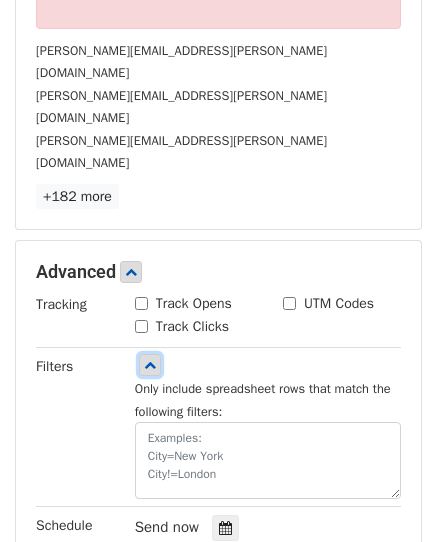 scroll, scrollTop: 1005, scrollLeft: 0, axis: vertical 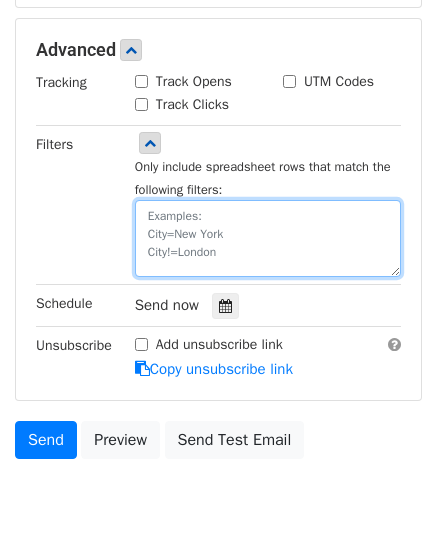 click at bounding box center (268, 238) 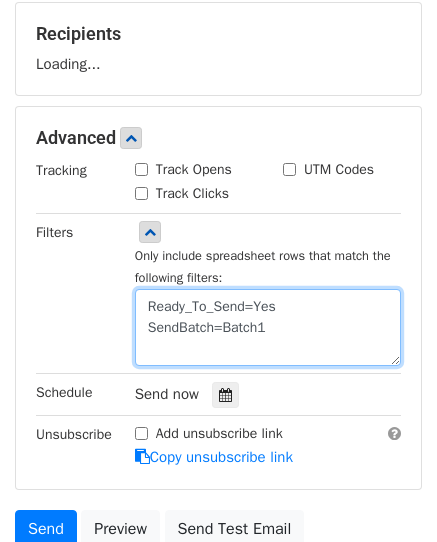 scroll, scrollTop: 0, scrollLeft: 0, axis: both 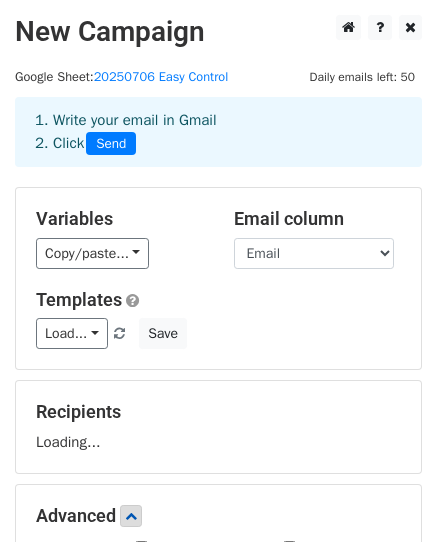 type on "Ready_To_Send=Yes
SendBatch=Batch1" 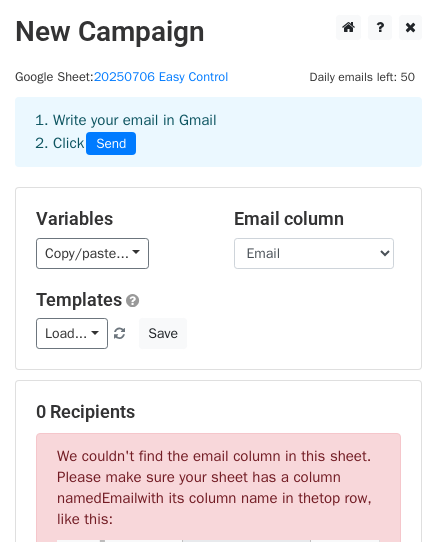 click on "Variables
Copy/paste...
{{Name}}
{{Email}}
{{Company}}
{{Tone_Module}}
{{Template_Used}}
{{SendBatch}}
{{Status}}
{{Sent_Date}}
{{Message_Type}}
{{Industry_Code}}
{{Ready_To_Send}}
{{Ready_Logi}}
{{Template_ID}}
{{Notes}}
Email column
Name
Email
Company
Tone_Module
Template_Used
SendBatch
Status
Sent_Date
Message_Type
Industry_Code
Ready_To_Send
Ready_Logi
Template_ID
Notes
Templates
Load...
No templates saved
Save" at bounding box center (218, 278) 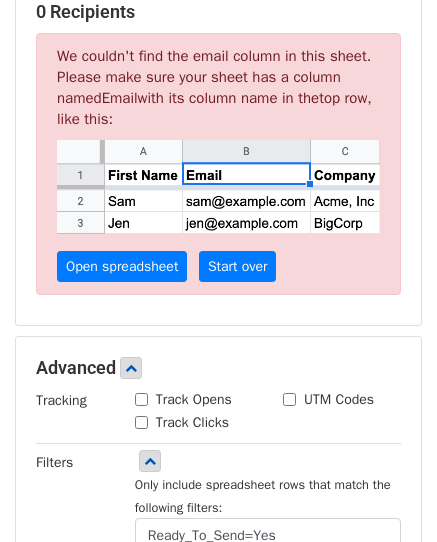 scroll, scrollTop: 600, scrollLeft: 0, axis: vertical 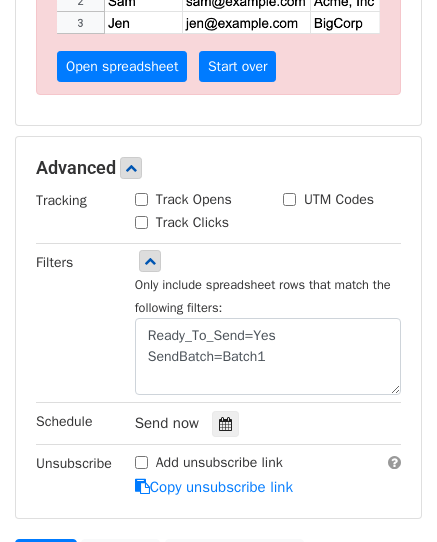 click on "Advanced" at bounding box center [218, 168] 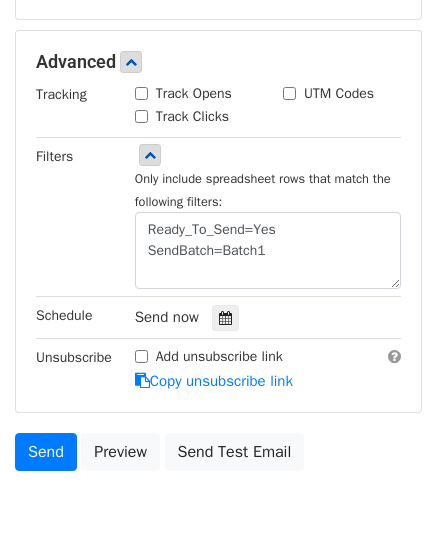 scroll, scrollTop: 805, scrollLeft: 0, axis: vertical 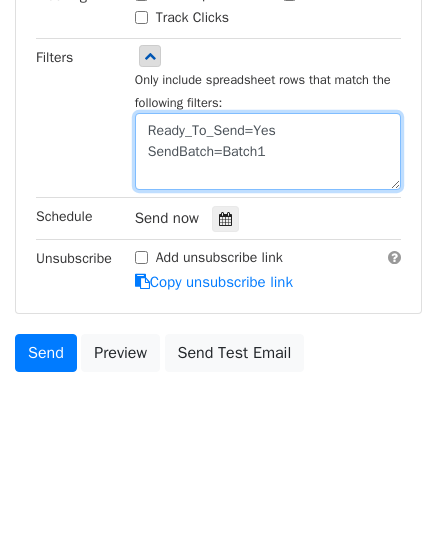 click on "Ready_To_Send=Yes
SendBatch=Batch1" at bounding box center [268, 151] 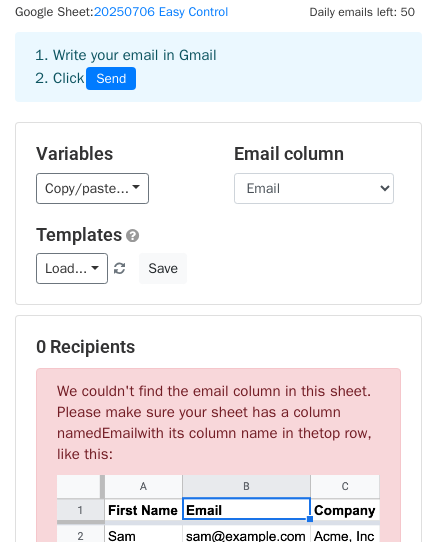 scroll, scrollTop: 100, scrollLeft: 0, axis: vertical 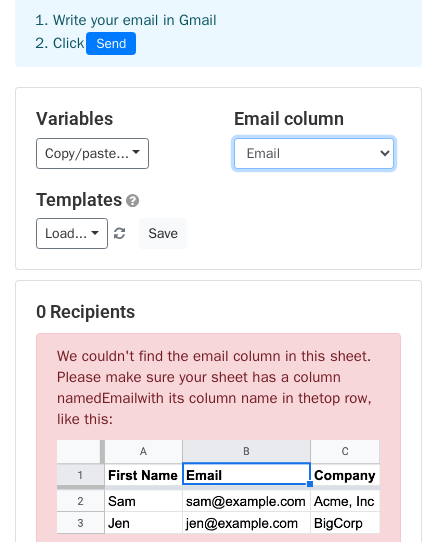 click on "Name
Email
Company
Tone_Module
Template_Used
SendBatch
Status
Sent_Date
Message_Type
Industry_Code
Ready_To_Send
Ready_Logi
Template_ID
Notes" at bounding box center (314, 153) 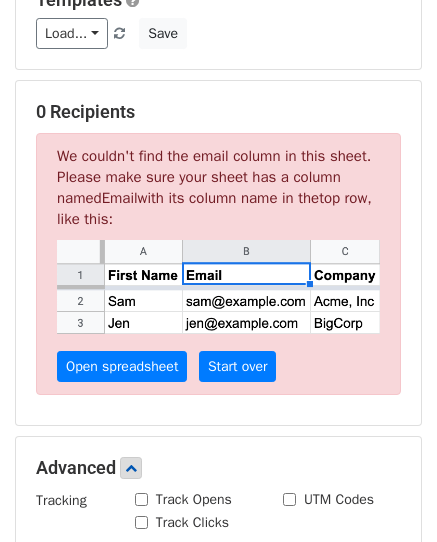 scroll, scrollTop: 400, scrollLeft: 0, axis: vertical 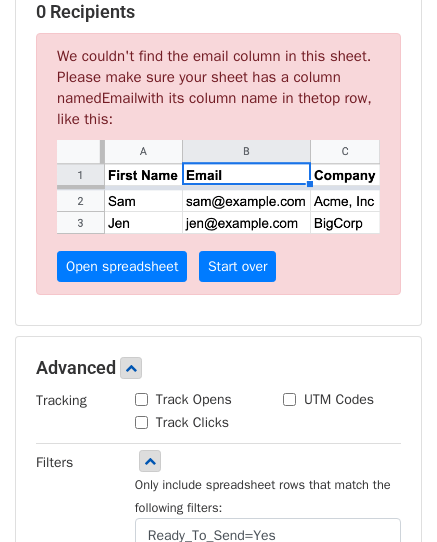 click at bounding box center (218, 187) 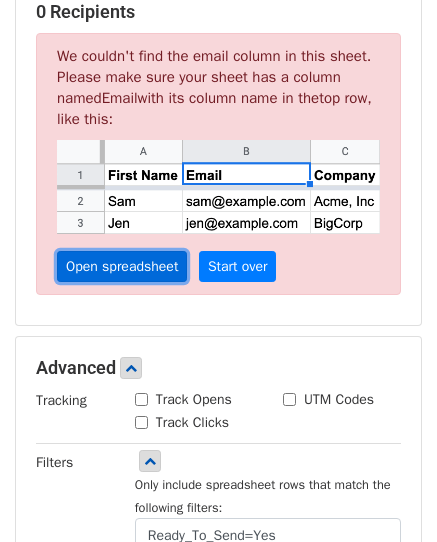 click on "Open spreadsheet" at bounding box center [122, 266] 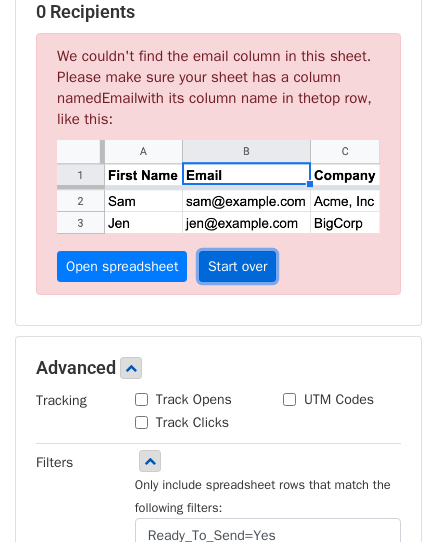 click on "Start over" at bounding box center (238, 266) 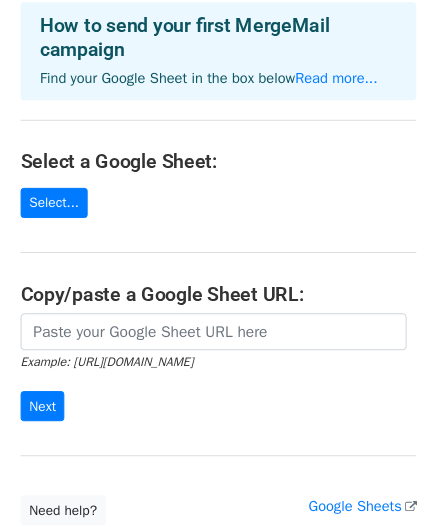 scroll, scrollTop: 280, scrollLeft: 0, axis: vertical 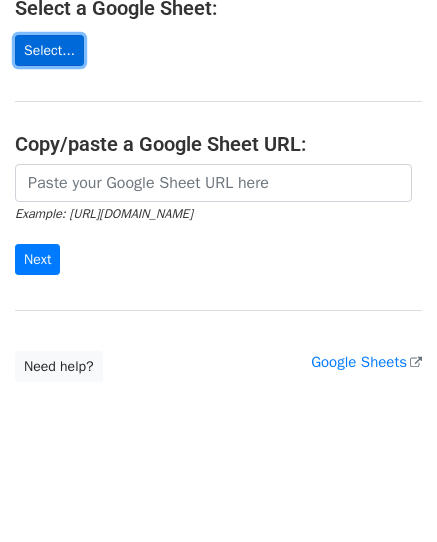 click on "Select..." at bounding box center [49, 50] 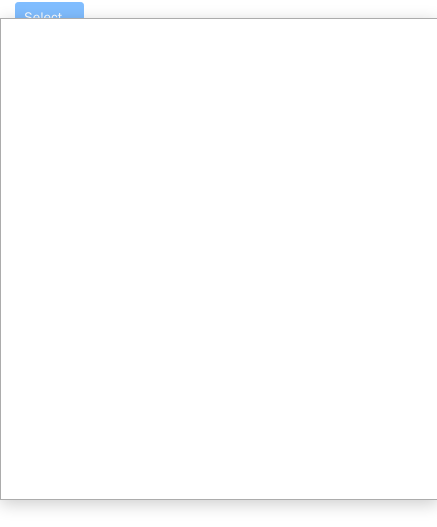 scroll, scrollTop: 295, scrollLeft: 0, axis: vertical 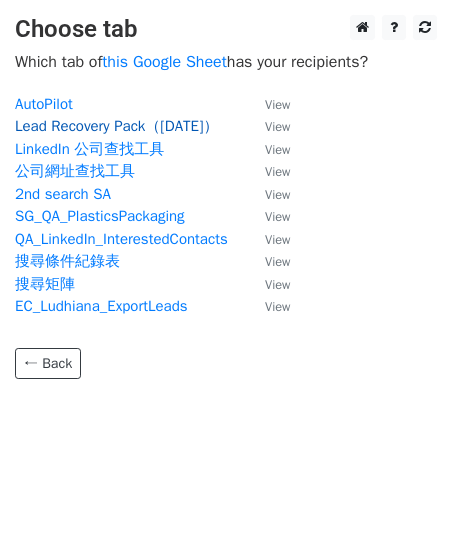 click on "Lead Recovery Pack（[DATE]）" at bounding box center [117, 126] 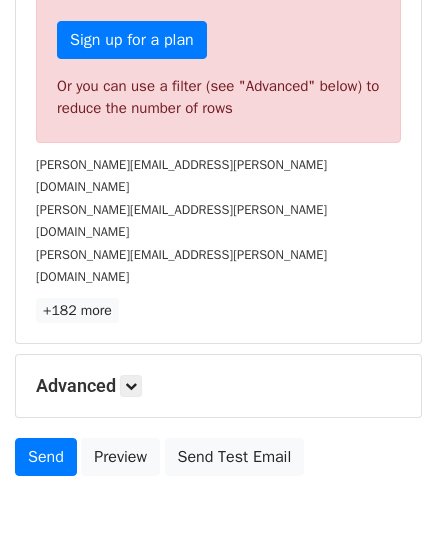 scroll, scrollTop: 705, scrollLeft: 0, axis: vertical 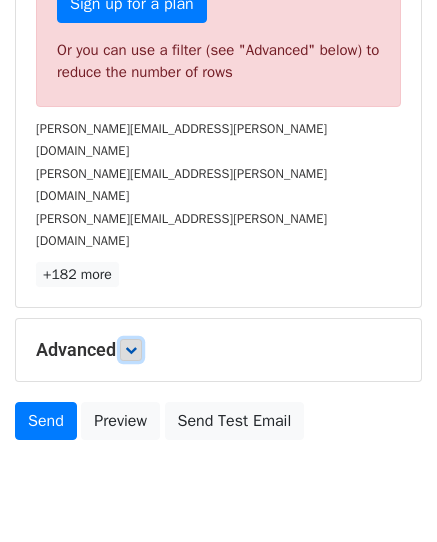 click at bounding box center [131, 350] 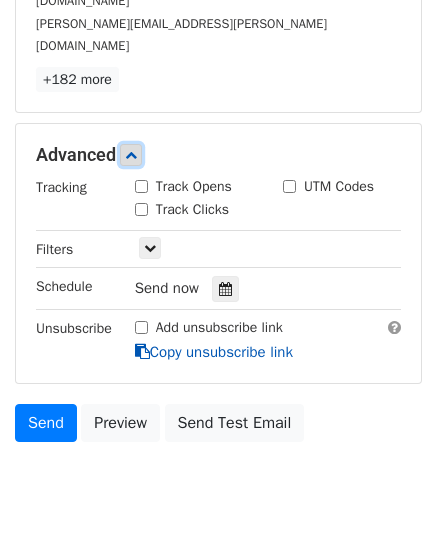 scroll, scrollTop: 902, scrollLeft: 0, axis: vertical 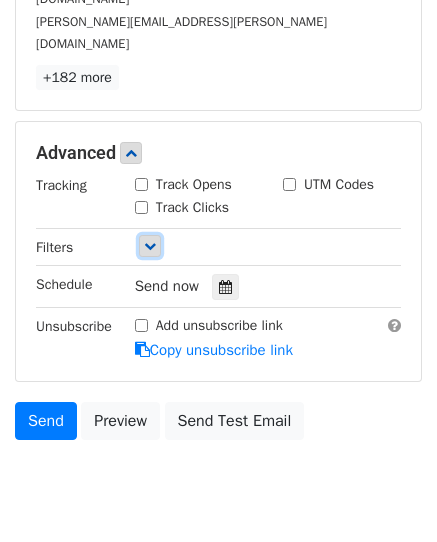 click at bounding box center [150, 246] 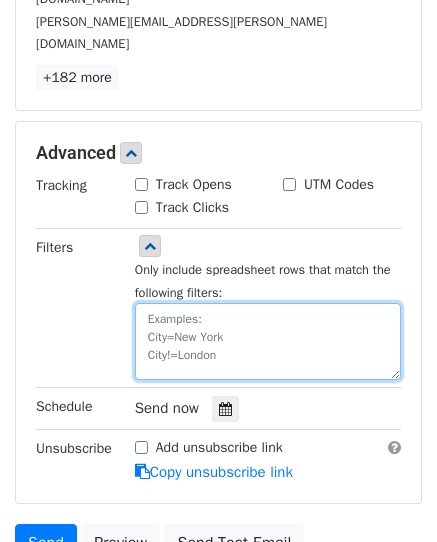 click at bounding box center (268, 341) 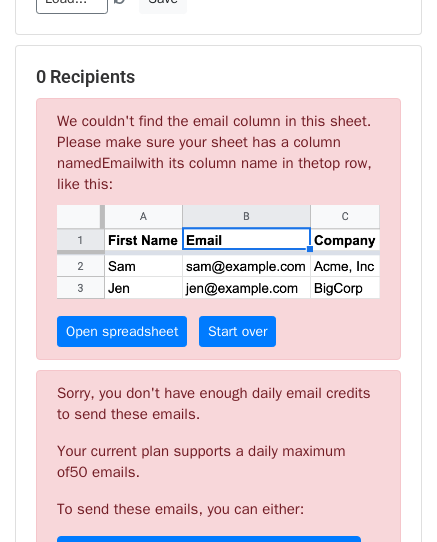 scroll, scrollTop: 300, scrollLeft: 0, axis: vertical 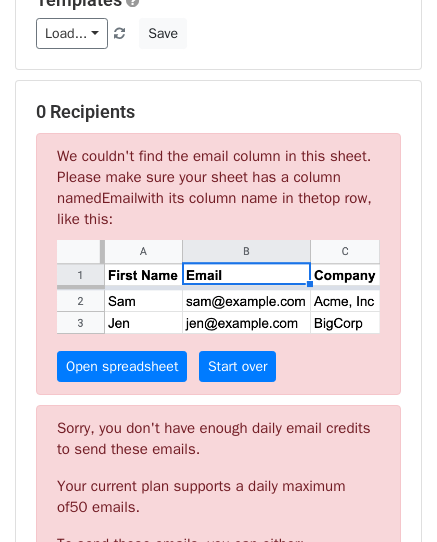 type on "Ready_To_Send=Yes
SendBatch=Batch1" 